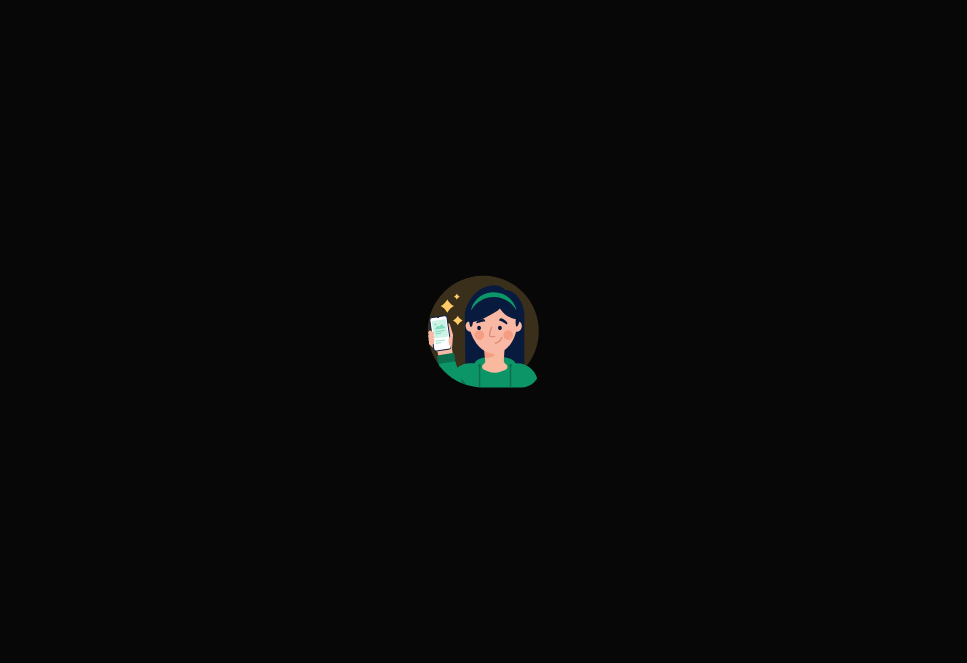 scroll, scrollTop: 0, scrollLeft: 0, axis: both 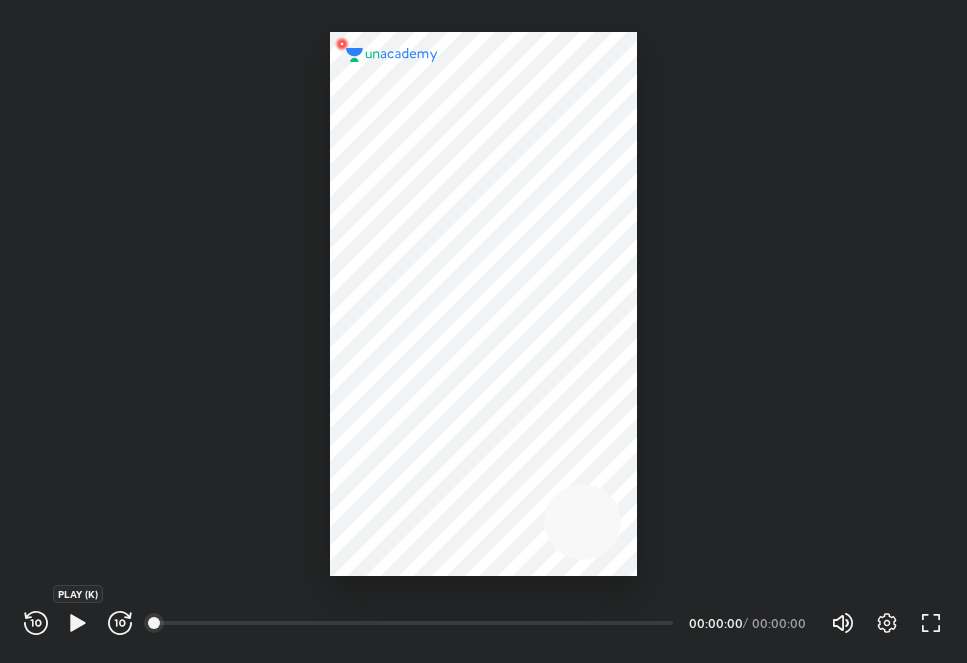 click 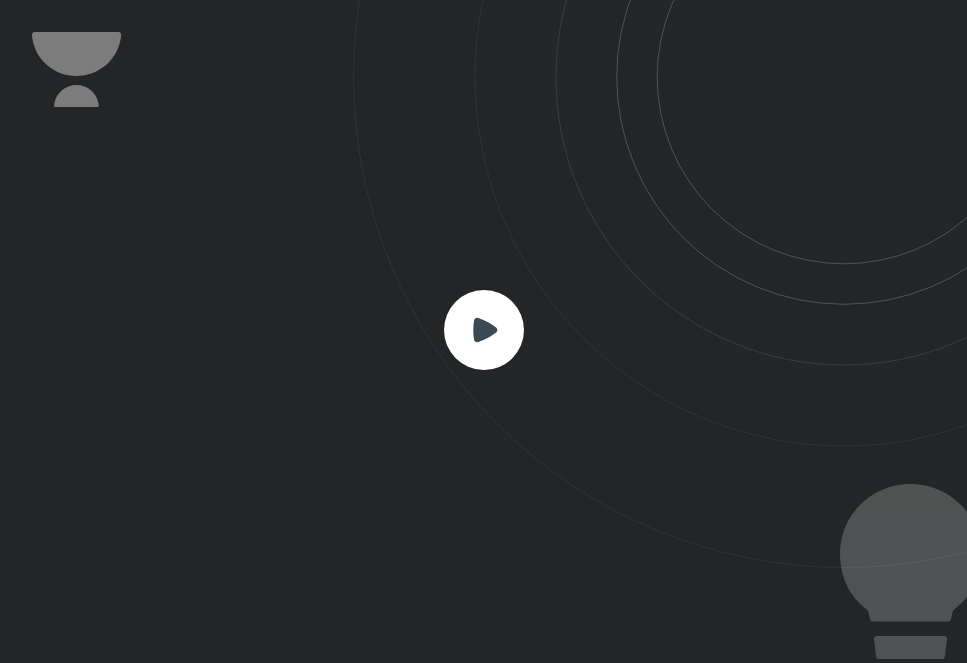 click 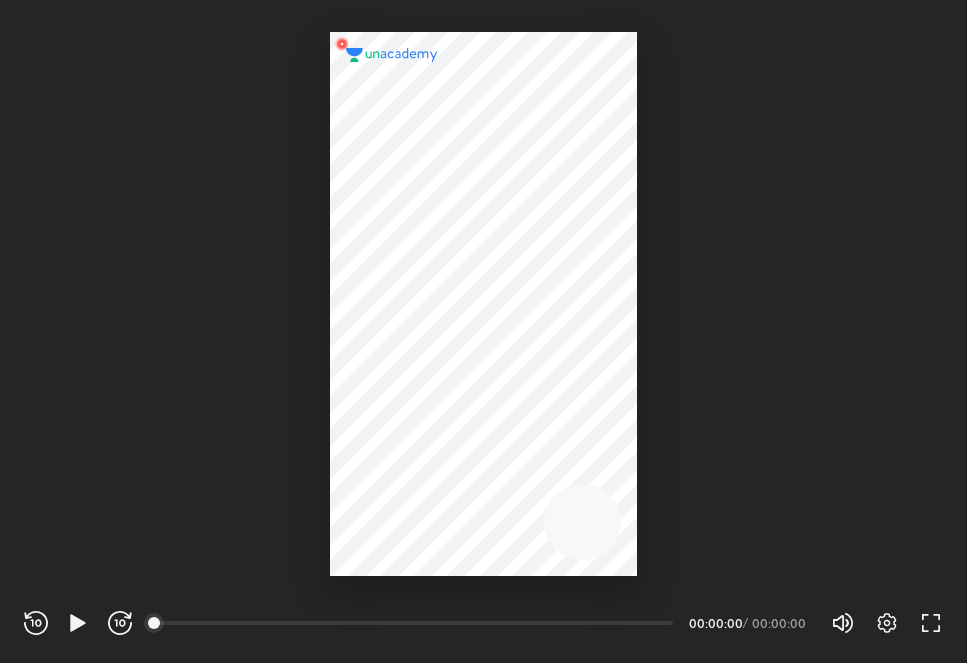 scroll, scrollTop: 0, scrollLeft: 0, axis: both 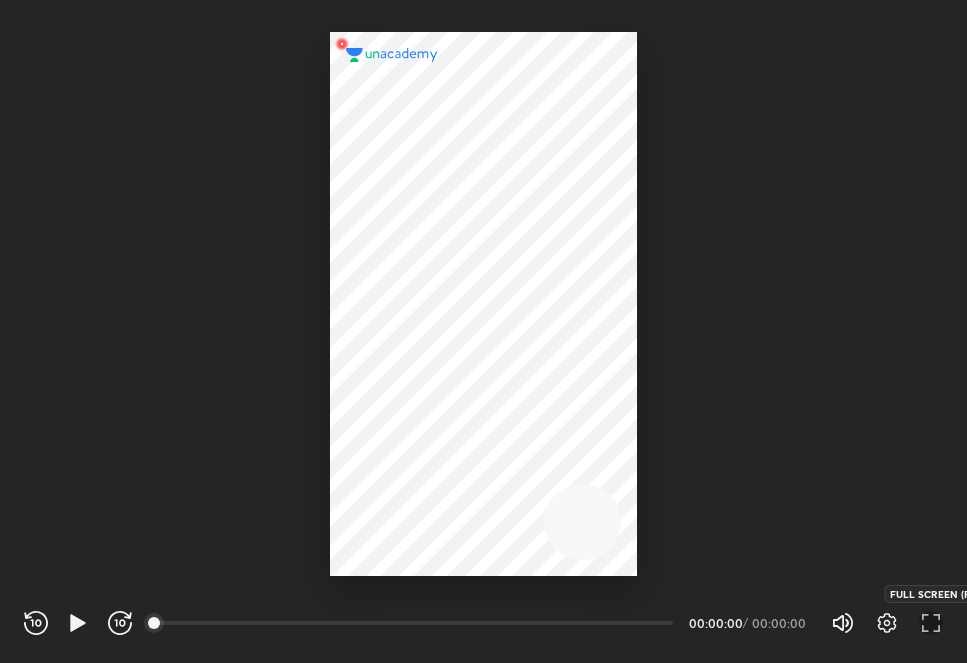 click 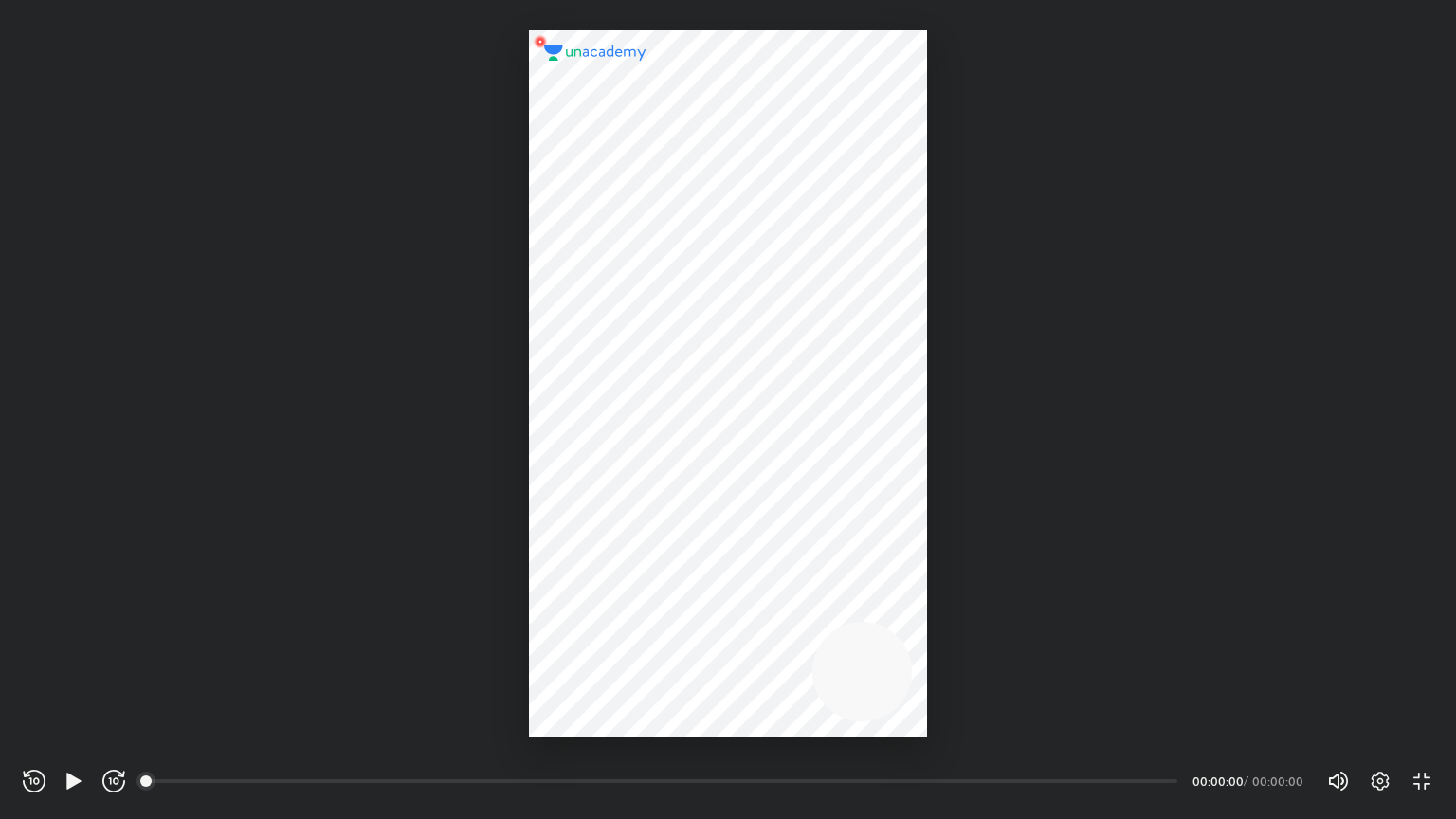 scroll, scrollTop: 93973, scrollLeft: 93336, axis: both 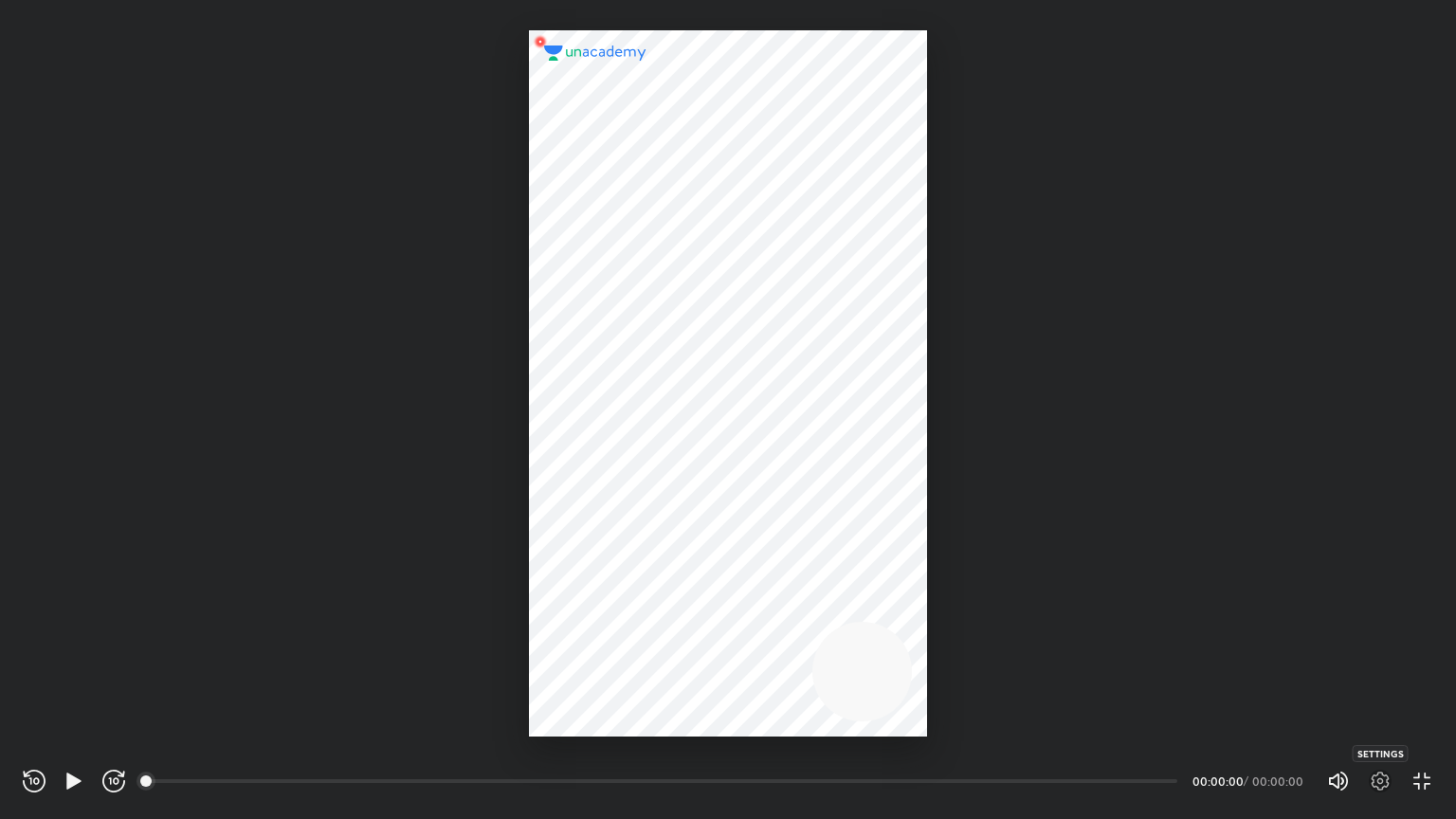 click 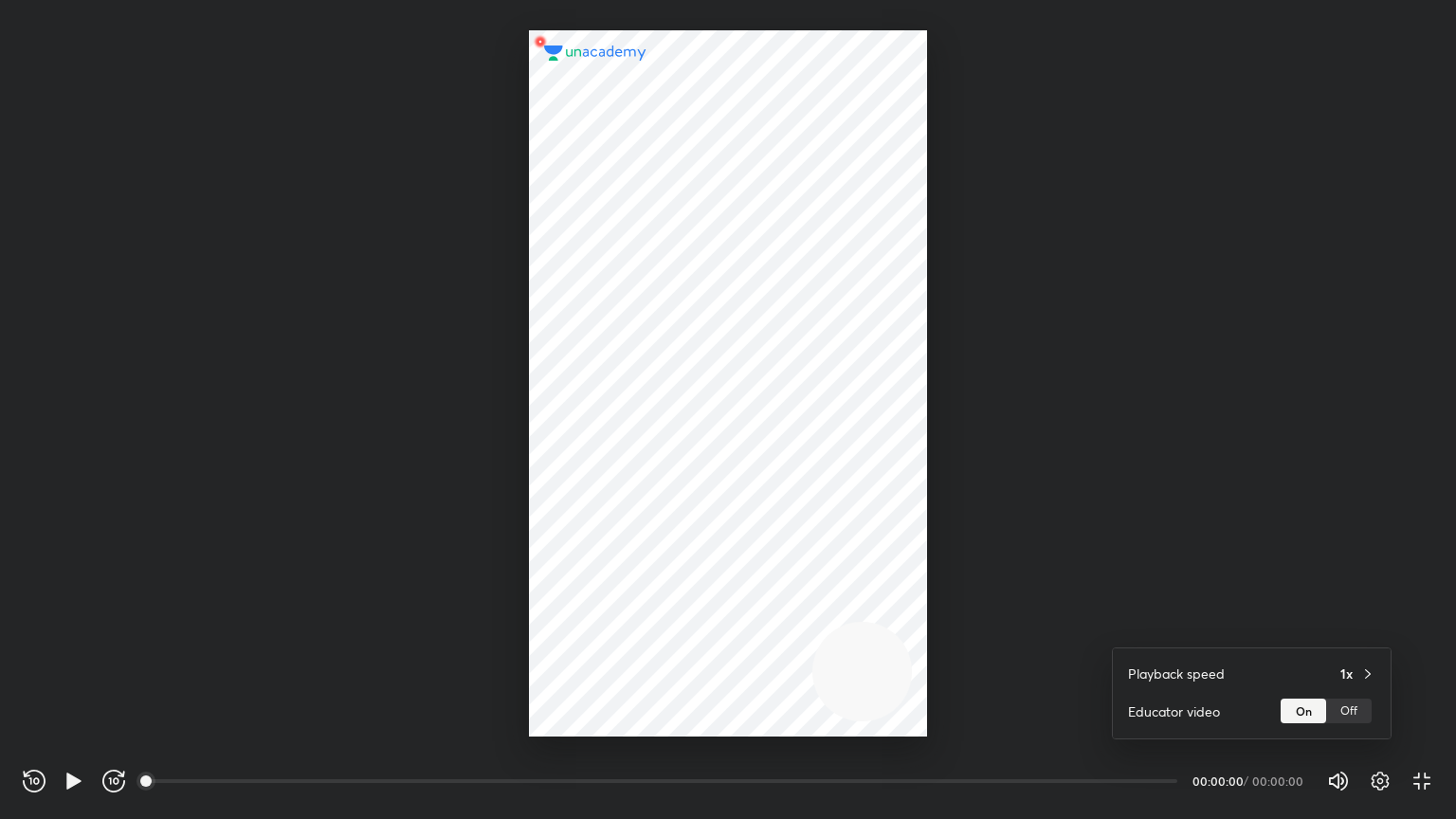 click at bounding box center (728, 410) 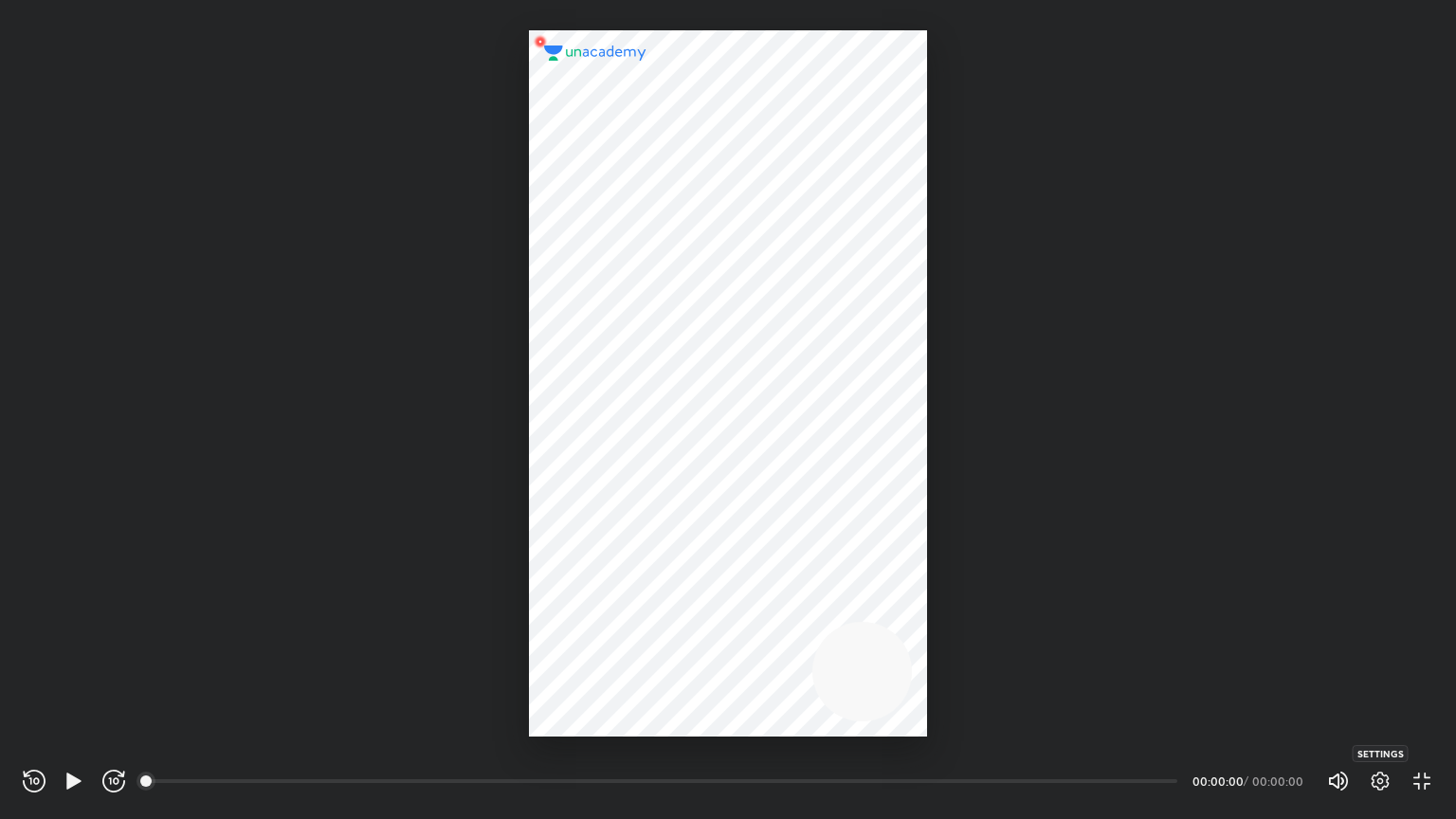 click 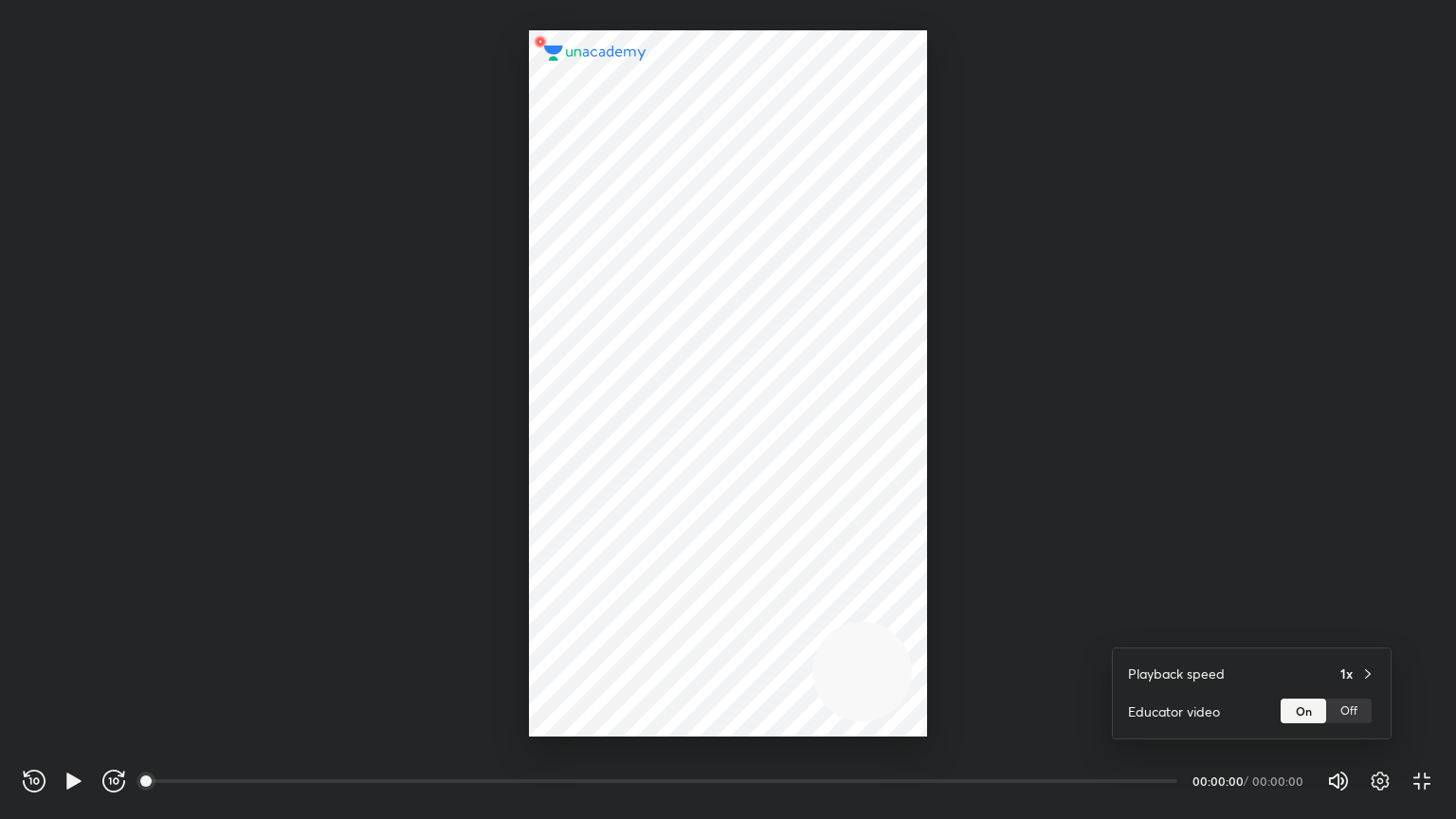 click at bounding box center [728, 410] 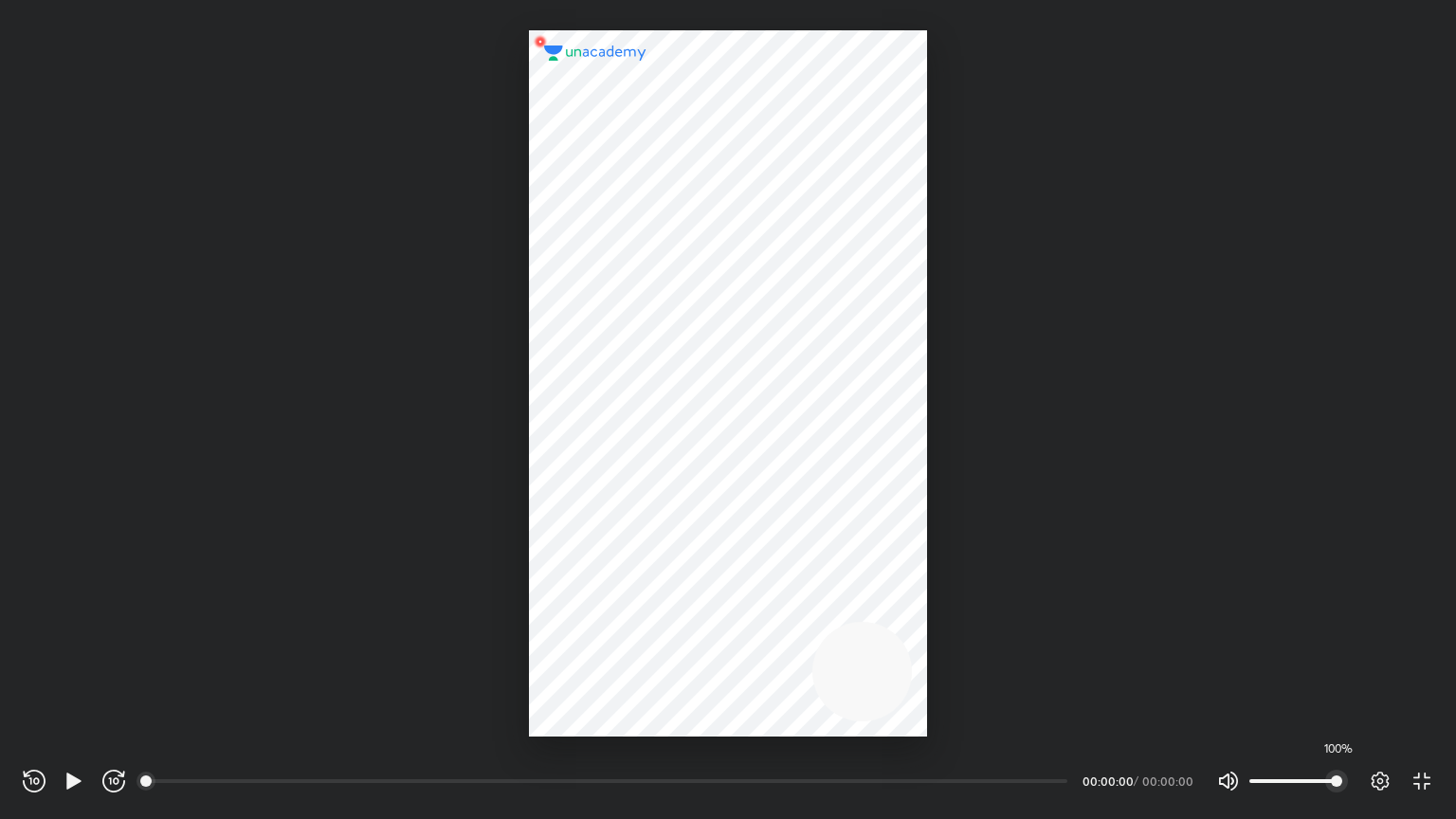 click on "100%" at bounding box center [1337, 781] 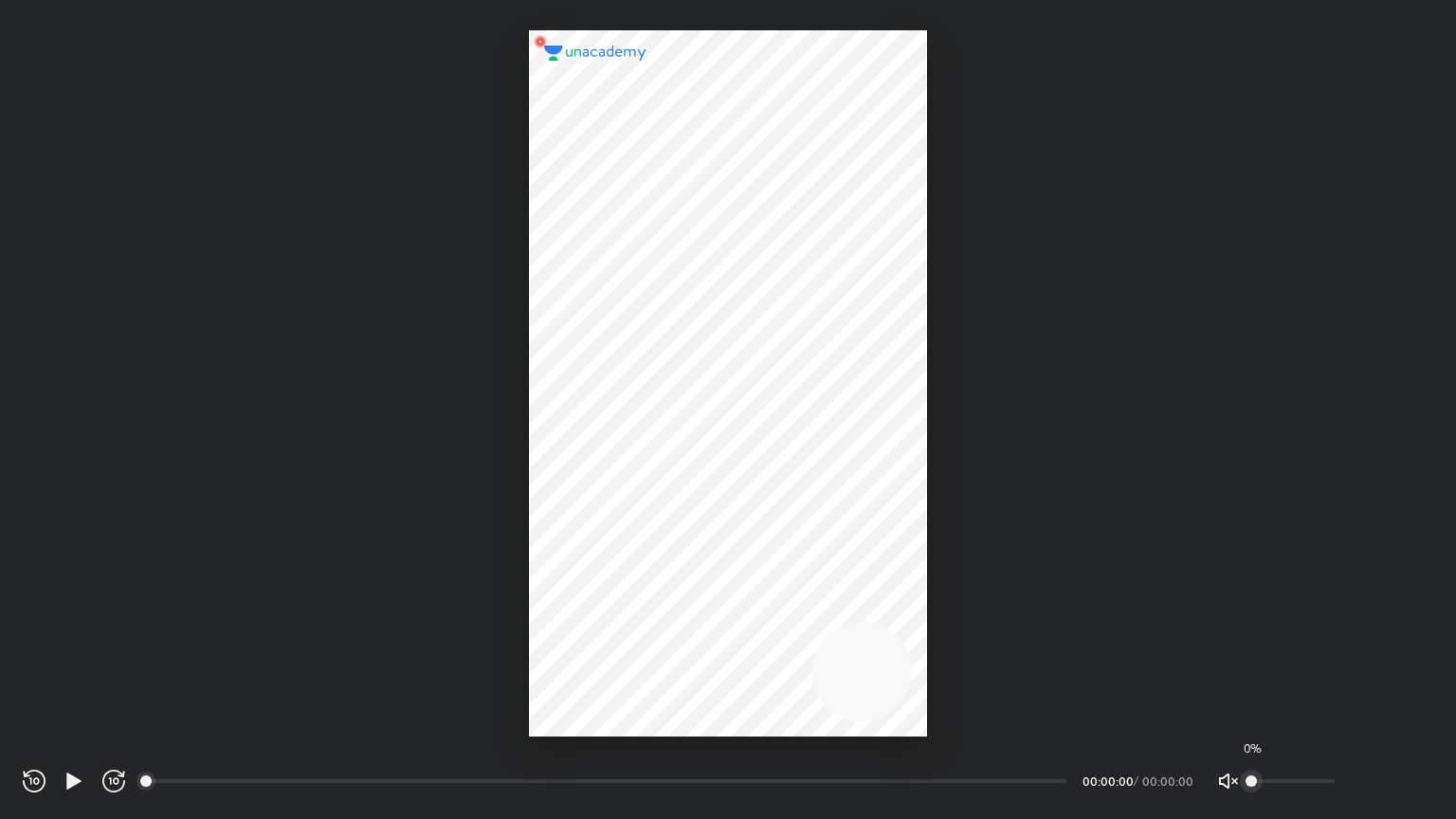 click on "Volume (M) 0%" at bounding box center (1283, 781) 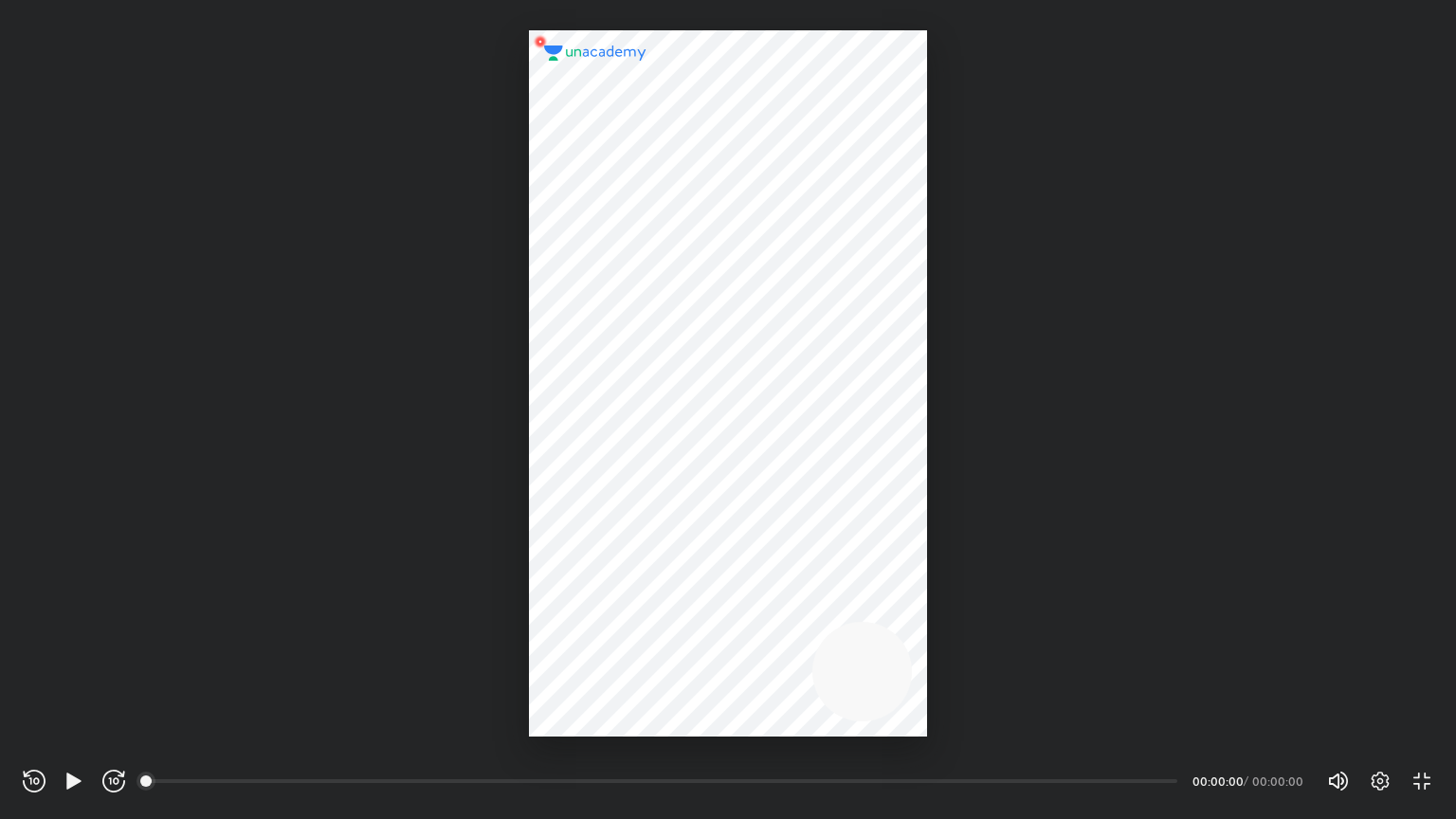 drag, startPoint x: 1250, startPoint y: 772, endPoint x: 1376, endPoint y: 768, distance: 126.06348 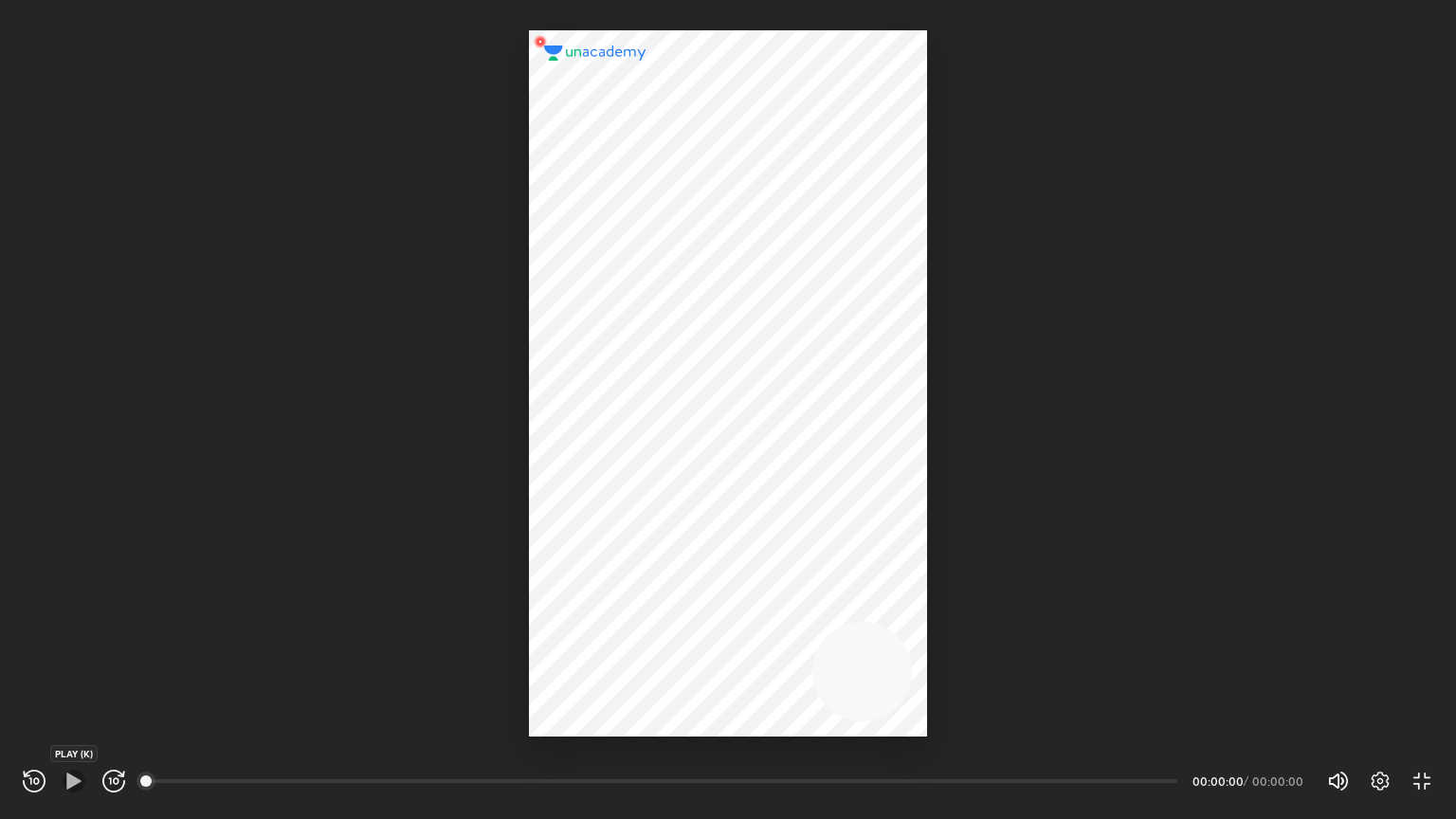 click 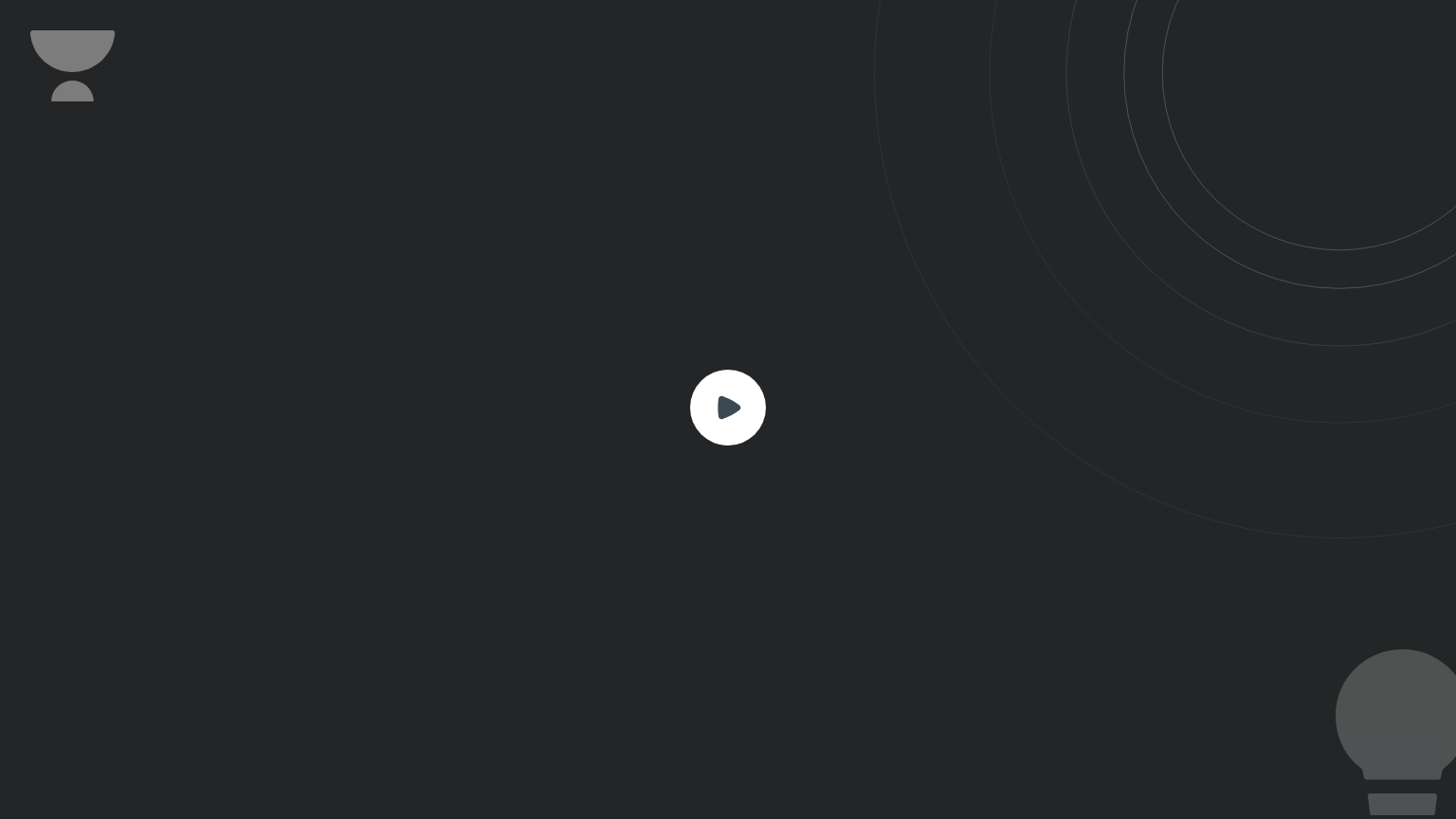 click 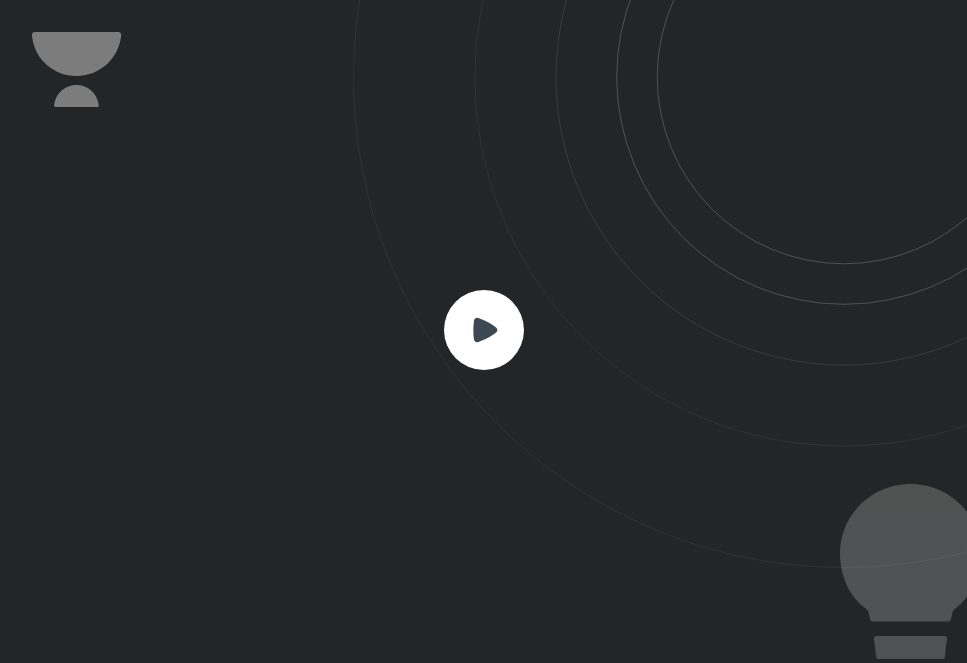 scroll, scrollTop: 99336, scrollLeft: 99032, axis: both 